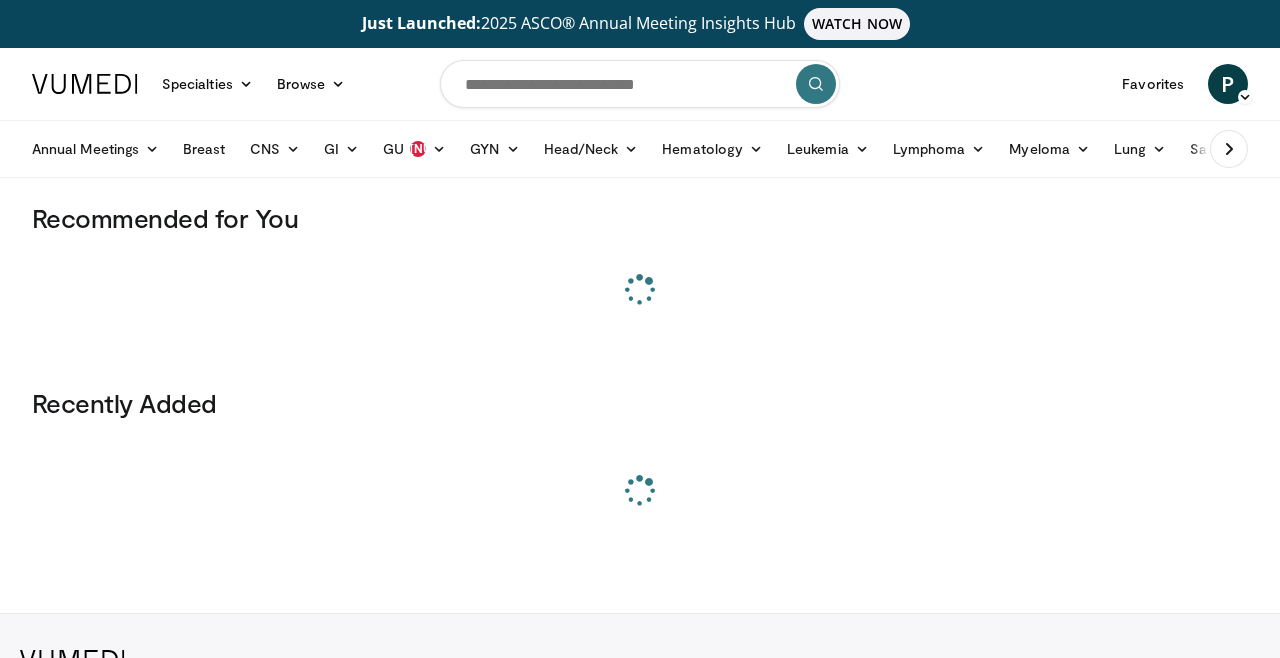 scroll, scrollTop: 0, scrollLeft: 0, axis: both 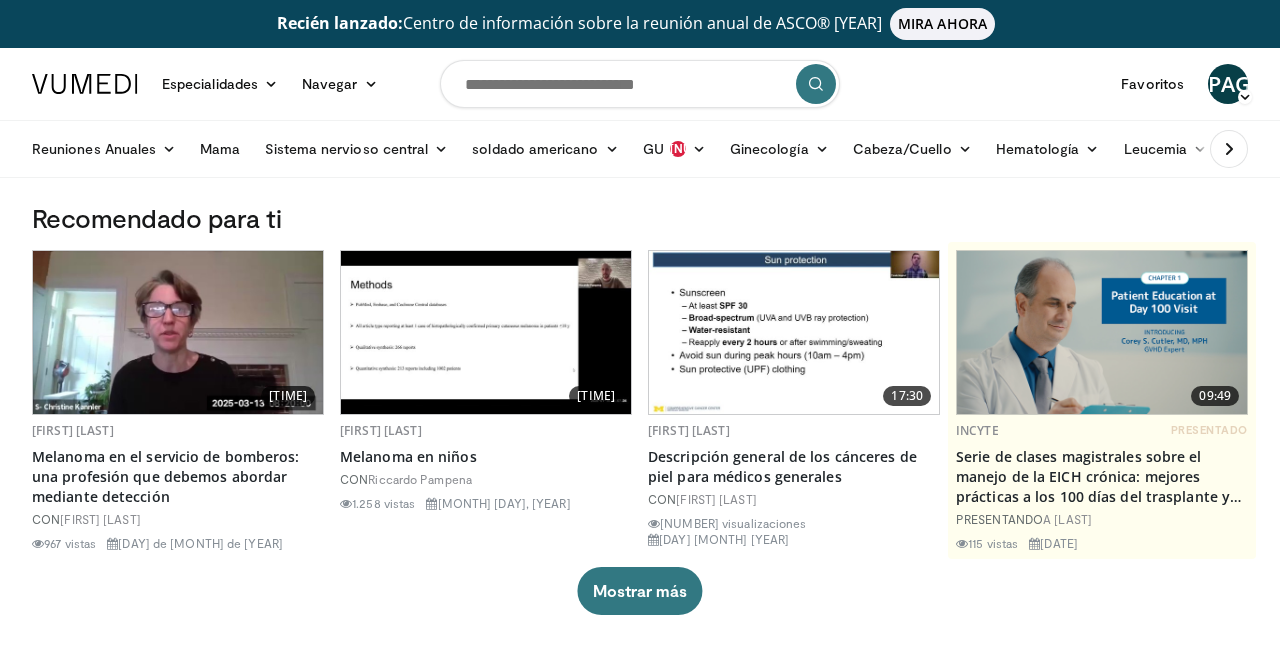 click at bounding box center (640, 84) 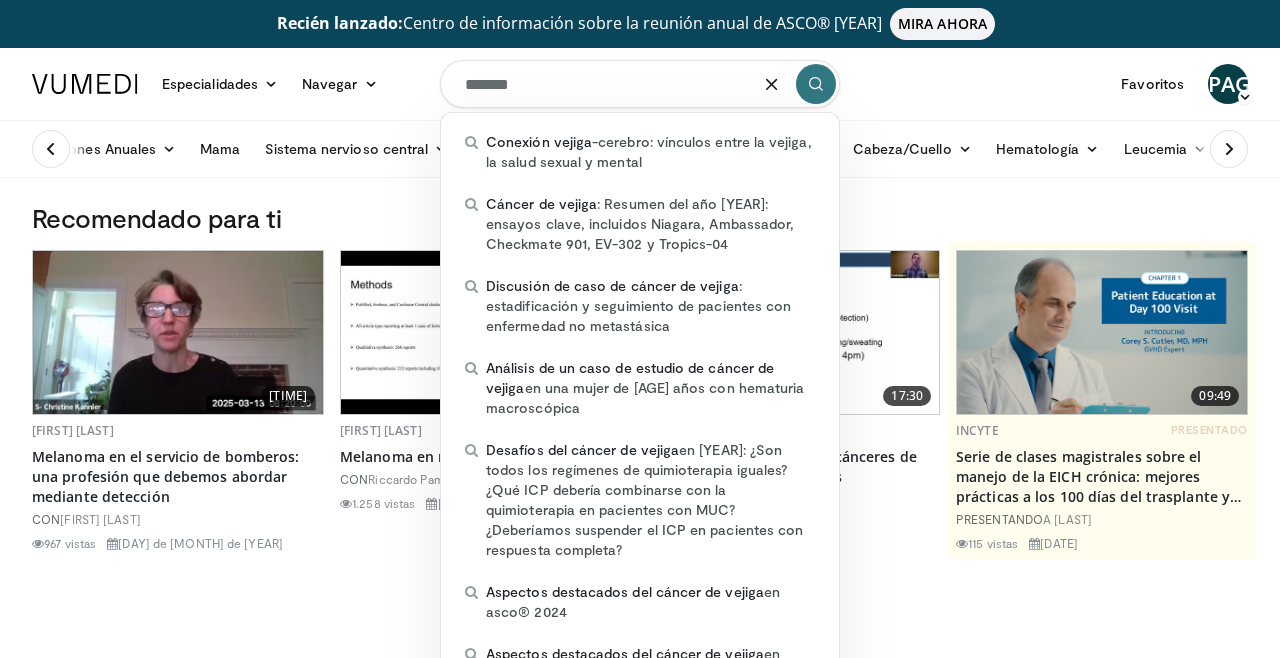 type on "*******" 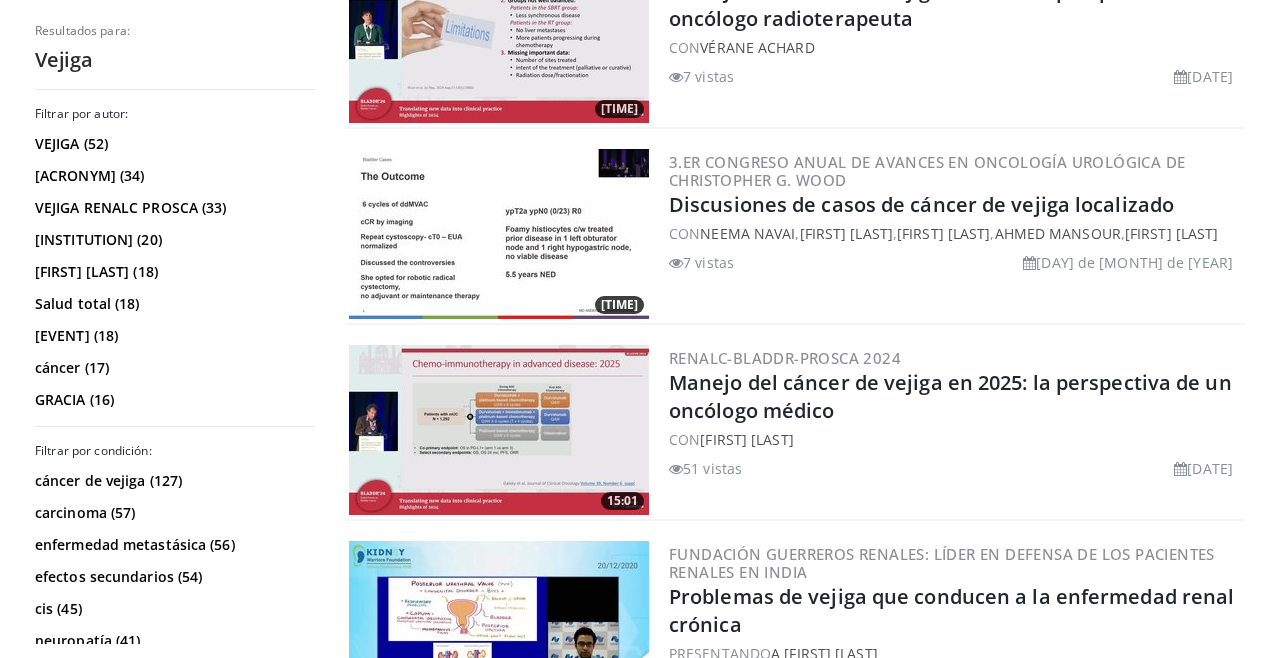 scroll, scrollTop: 1498, scrollLeft: 0, axis: vertical 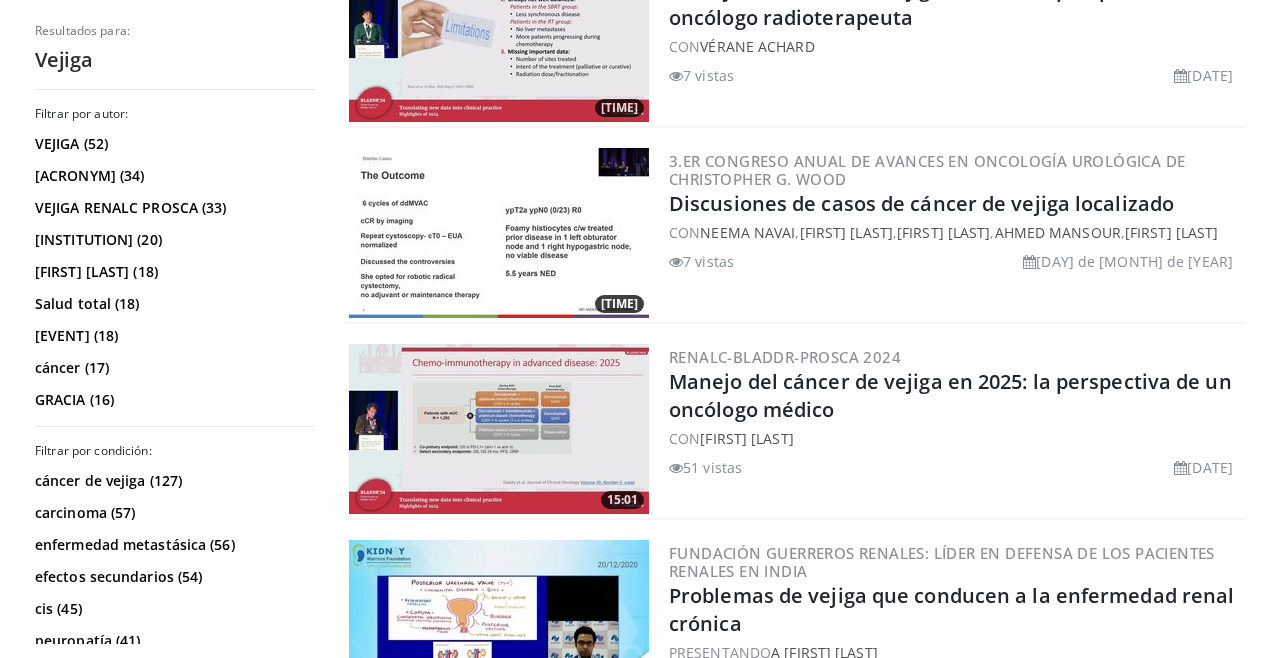 click at bounding box center [499, 429] 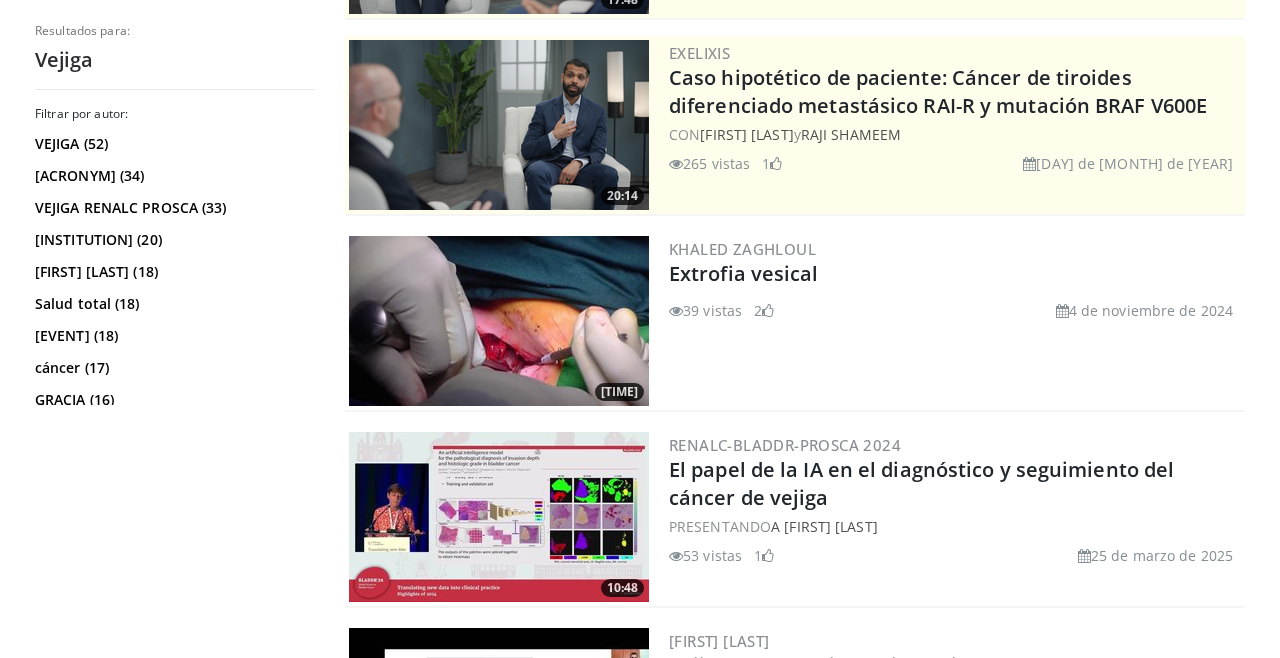 scroll, scrollTop: 0, scrollLeft: 0, axis: both 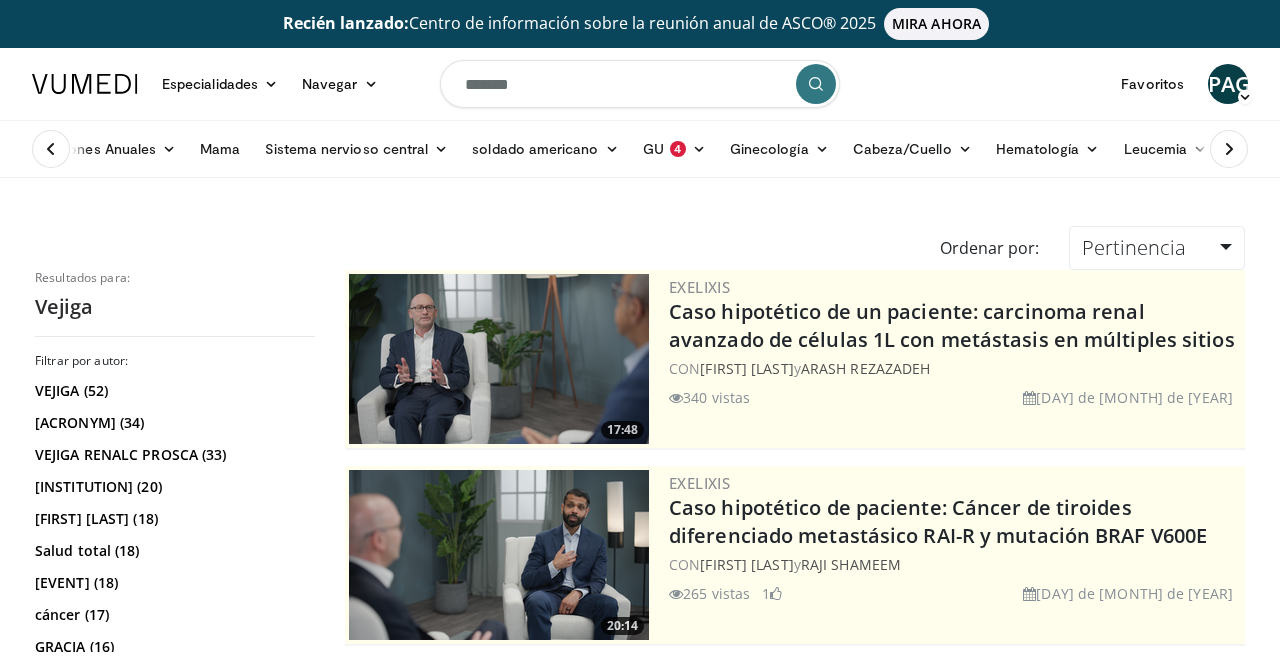 click on "*******" at bounding box center (640, 84) 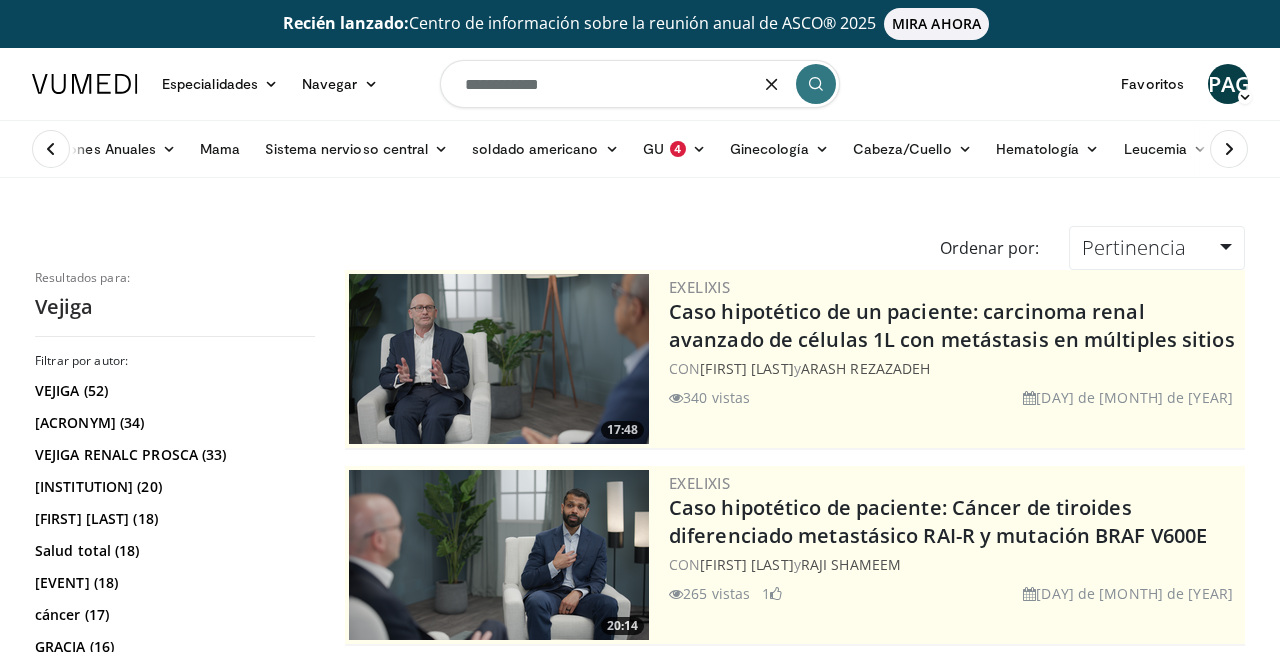 type on "**********" 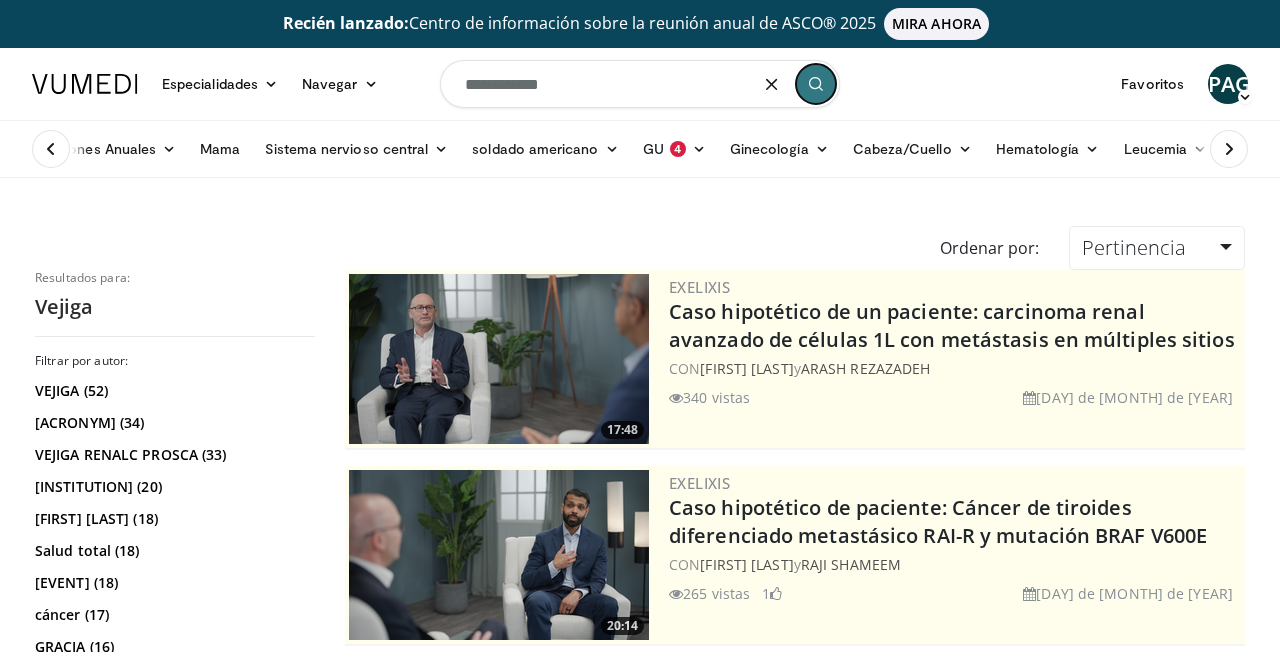 click at bounding box center (816, 84) 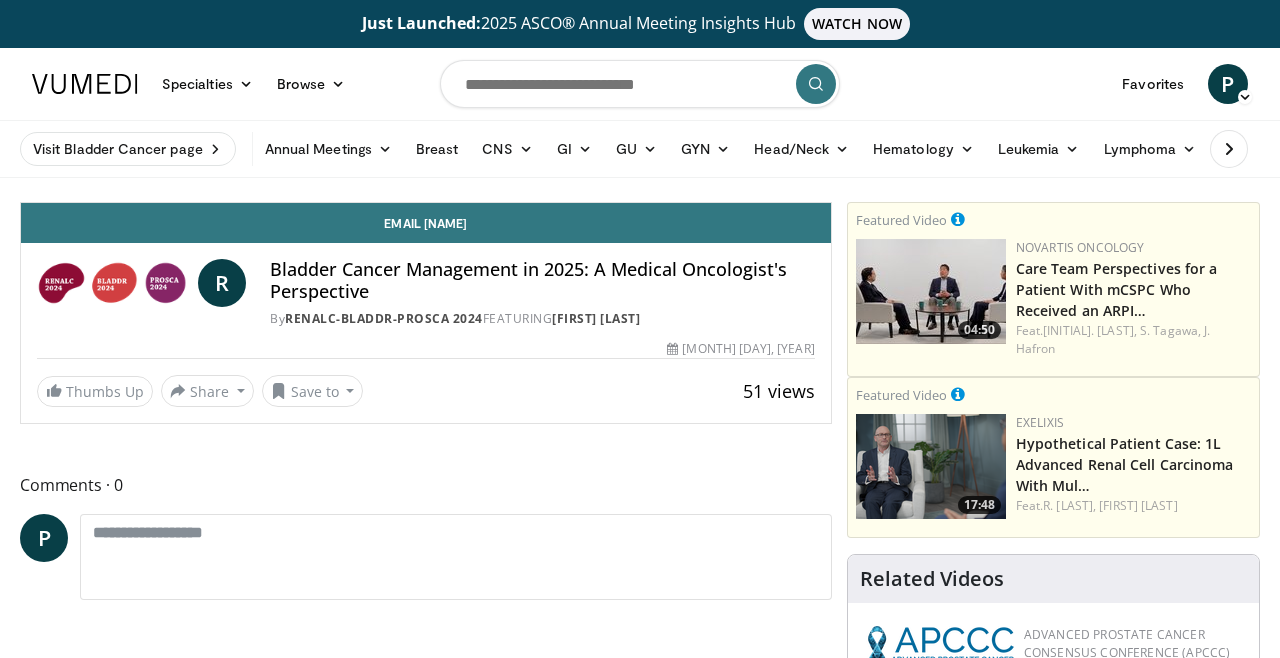 scroll, scrollTop: 0, scrollLeft: 0, axis: both 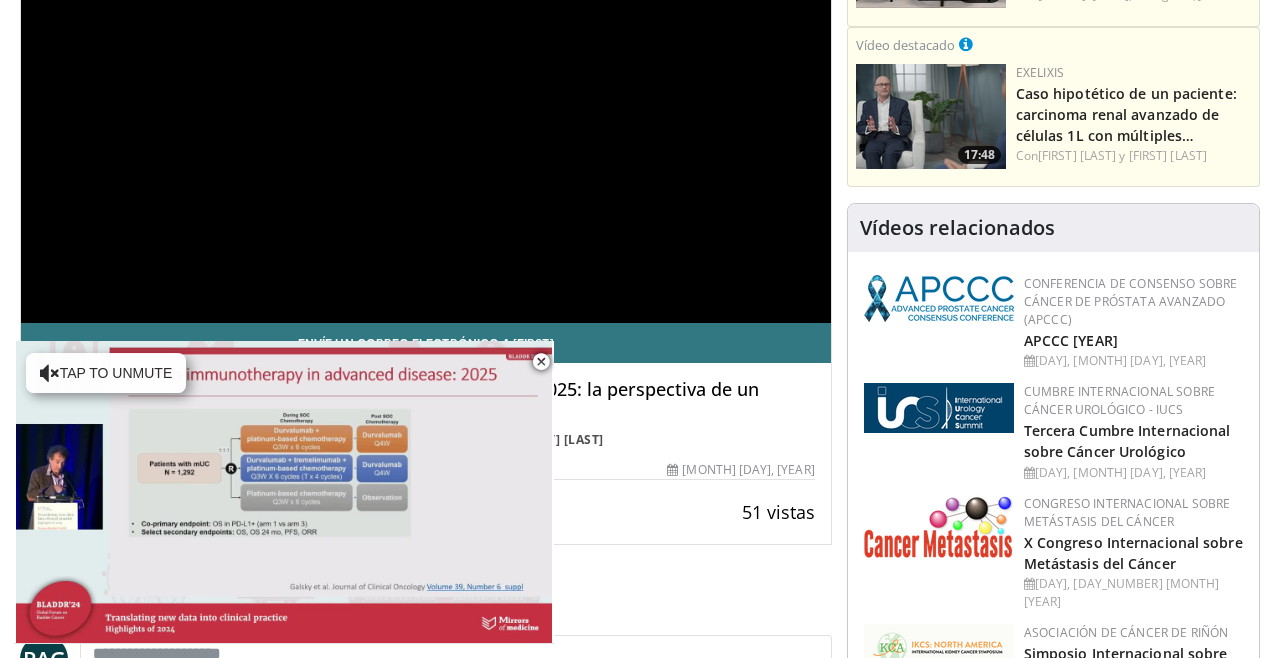 click on "10 seconds
Tap to unmute" at bounding box center (284, 492) 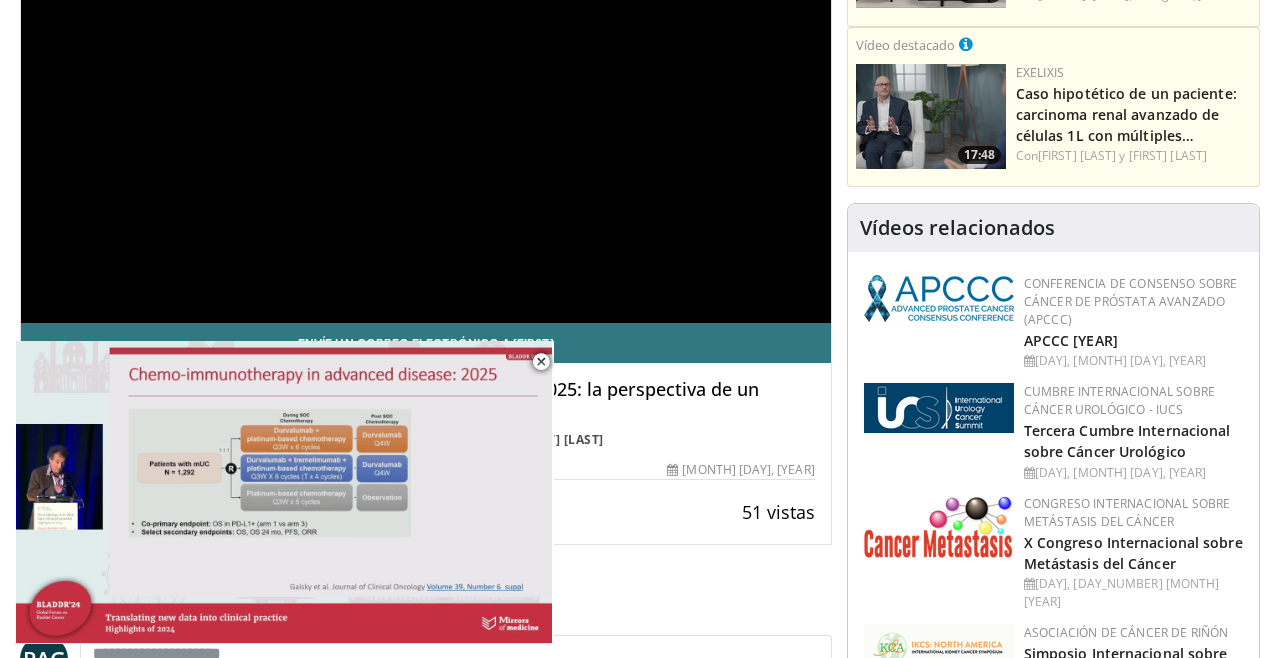 click at bounding box center (534, 663) 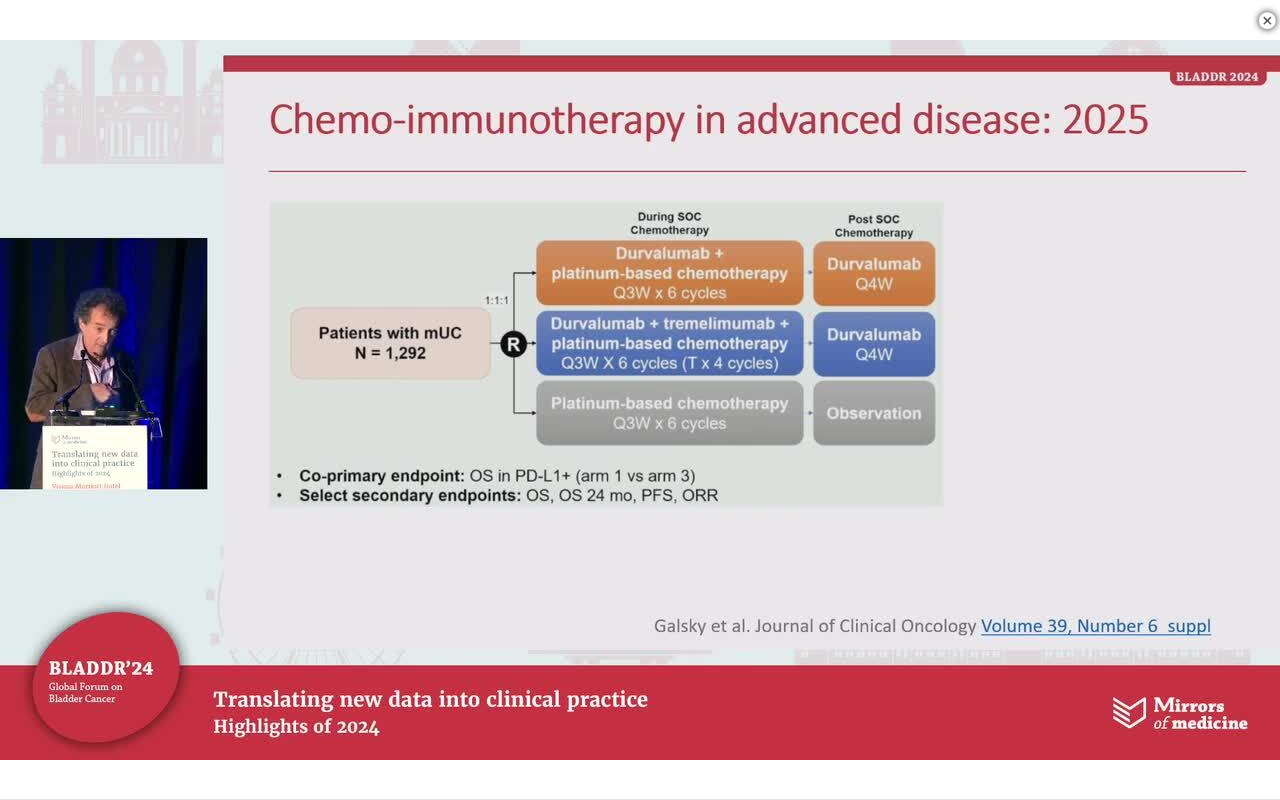 click on "10 seconds
Tap to unmute" at bounding box center (640, 399) 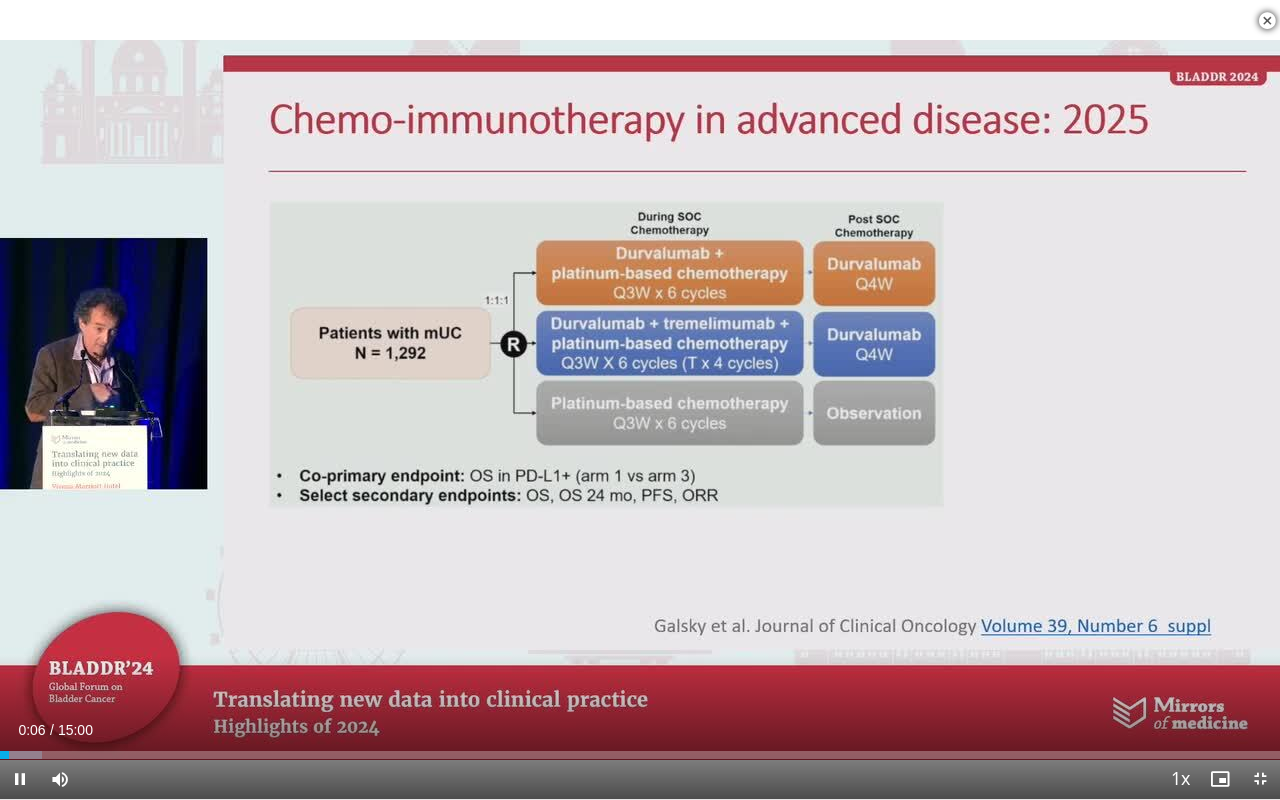 click on "10 seconds
Tap to unmute" at bounding box center (640, 399) 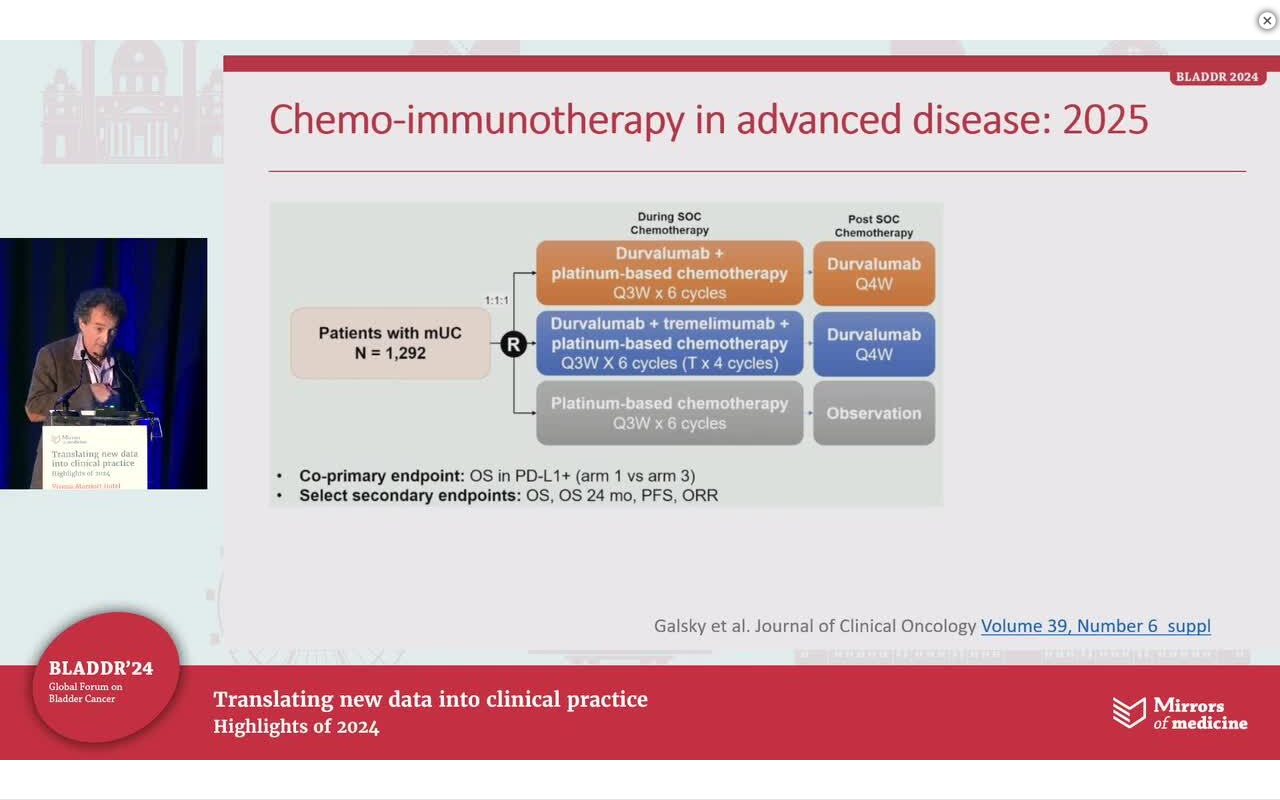 click on "10 seconds
Tap to unmute" at bounding box center (640, 399) 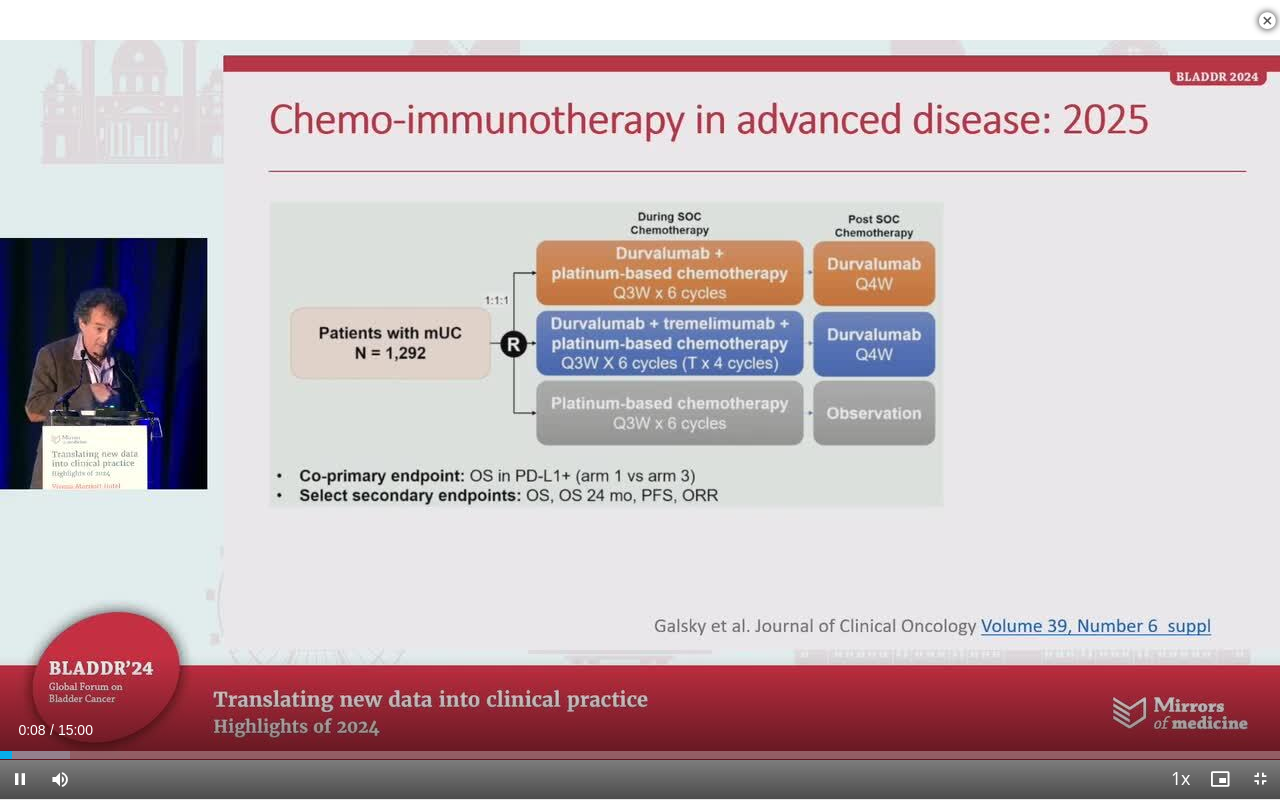 click on "10 seconds
Tap to unmute" at bounding box center (640, 399) 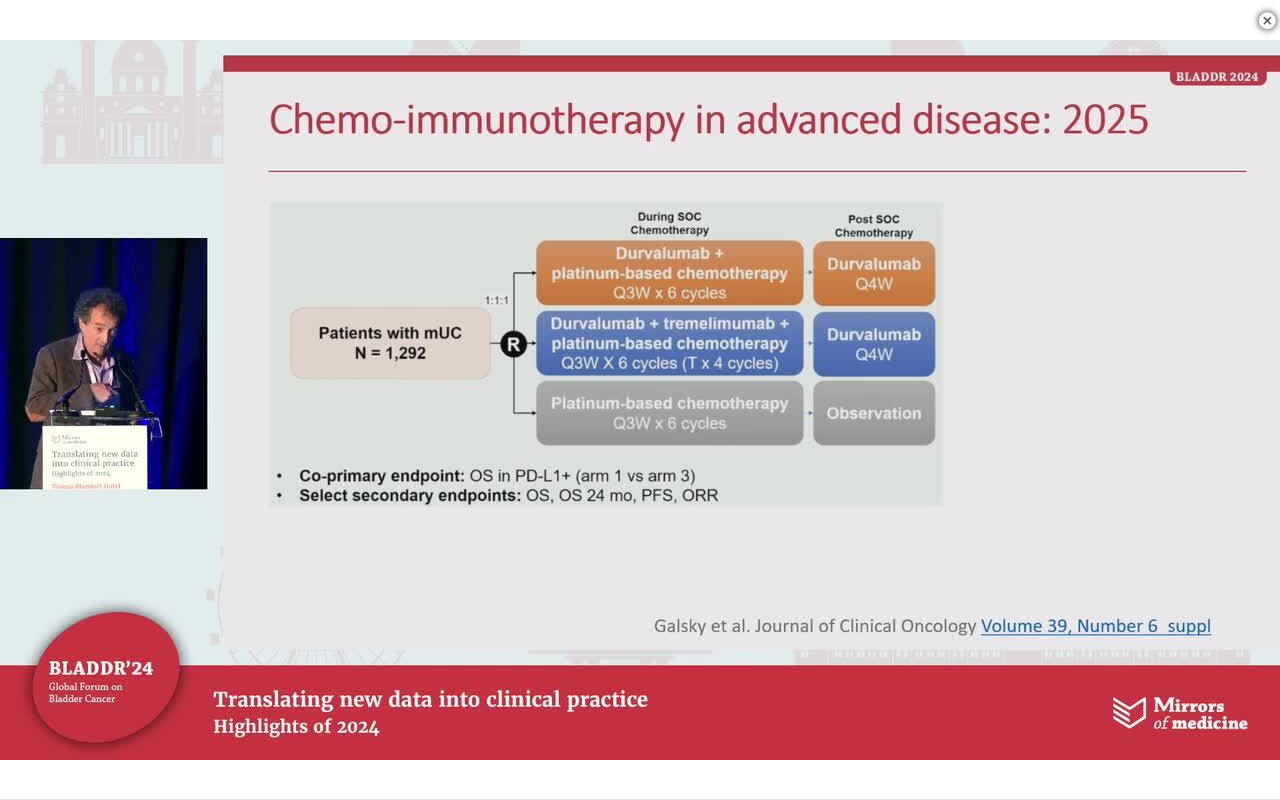 click on "10 seconds
Tap to unmute" at bounding box center (640, 399) 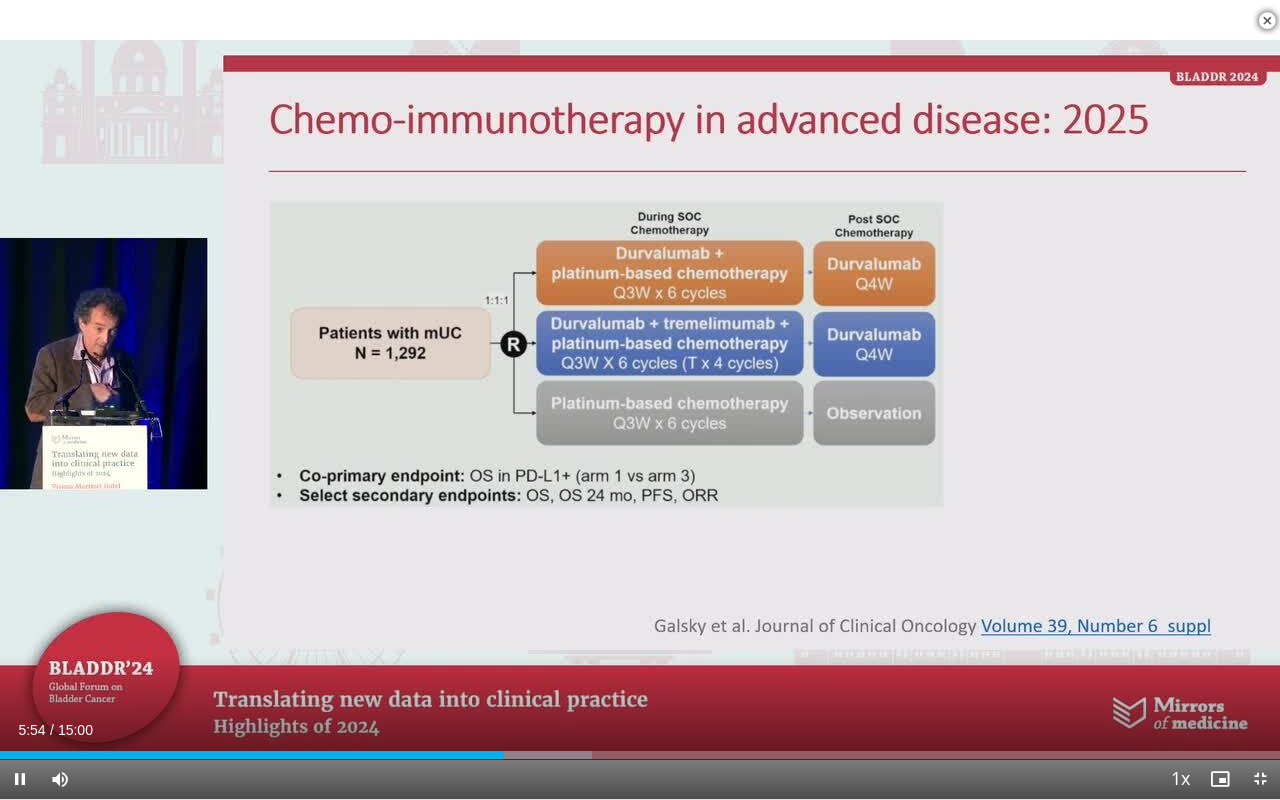 click on "10 seconds
Tap to unmute" at bounding box center [640, 399] 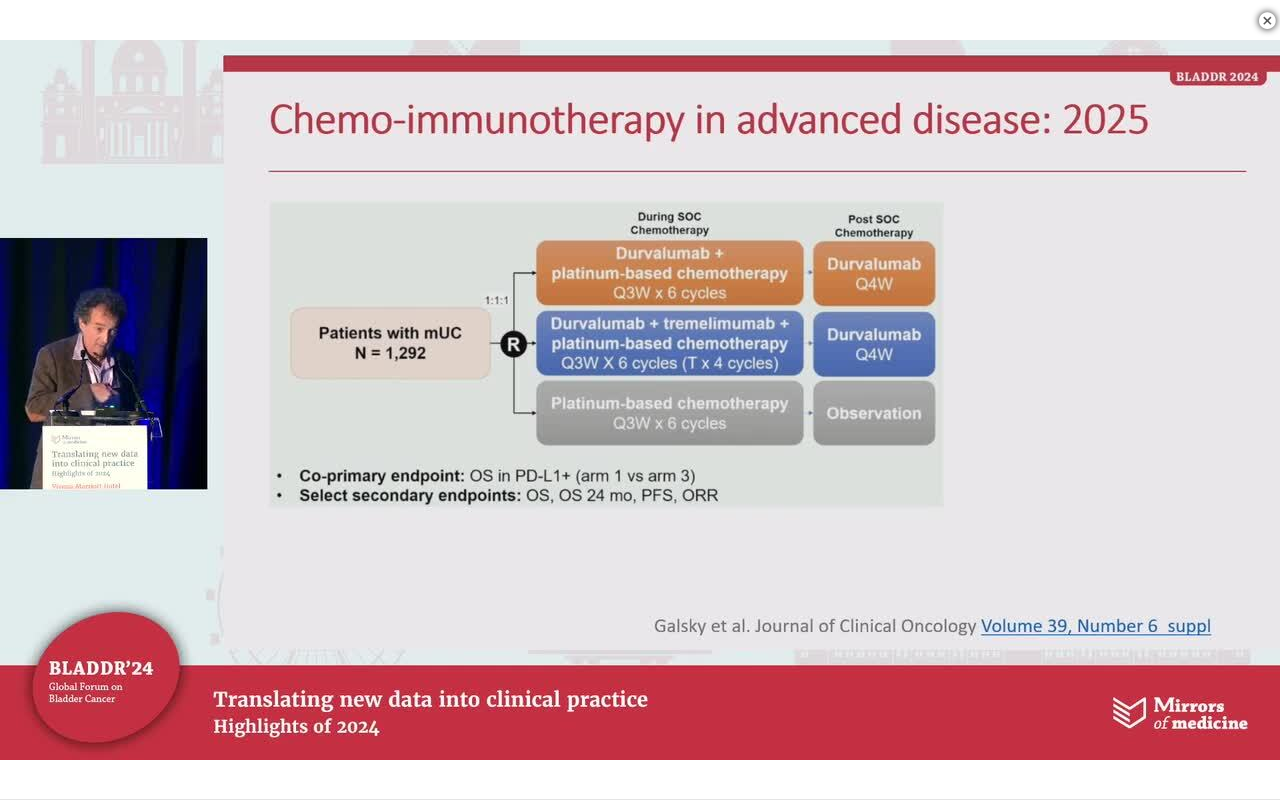 click on "10 seconds
Tap to unmute" at bounding box center [640, 399] 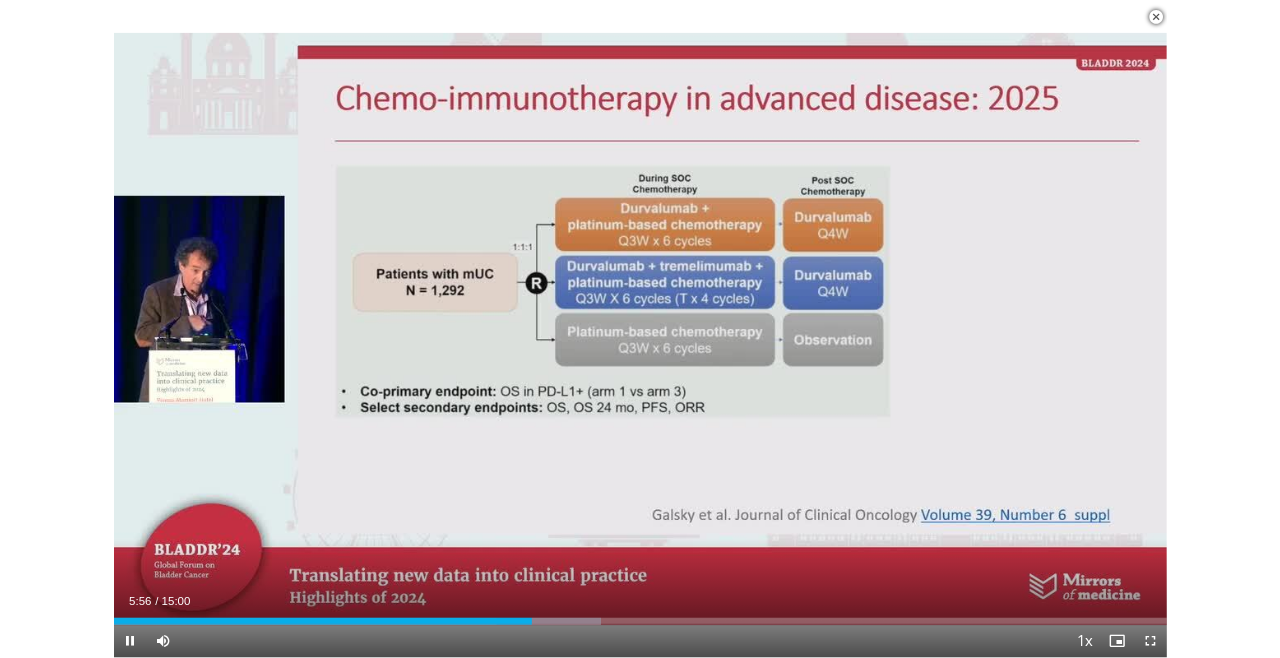 scroll, scrollTop: 424, scrollLeft: 0, axis: vertical 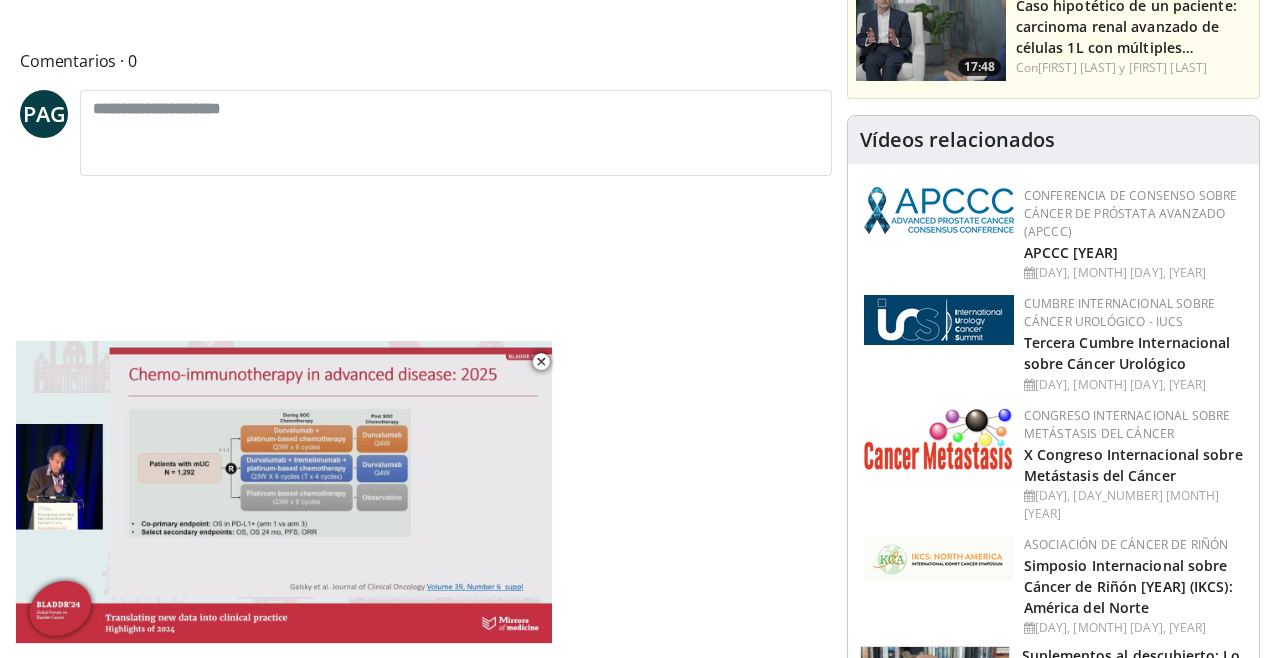click on "**********" at bounding box center [433, 1522] 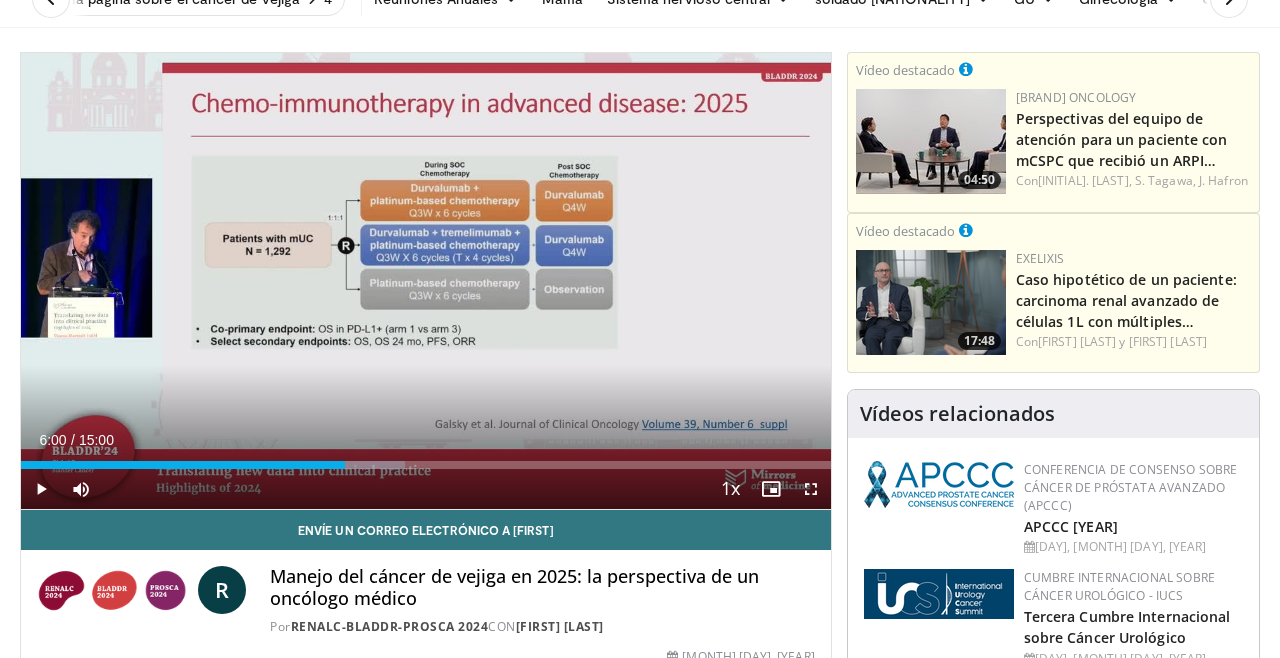 scroll, scrollTop: 0, scrollLeft: 0, axis: both 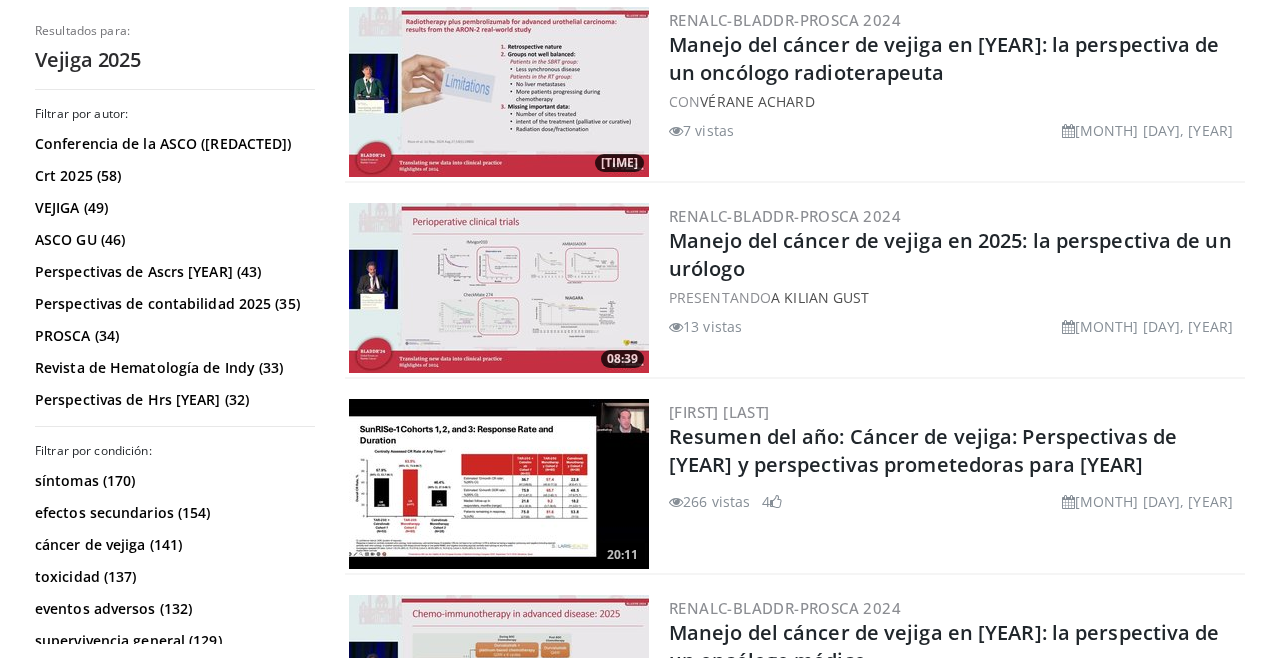 click at bounding box center (499, 288) 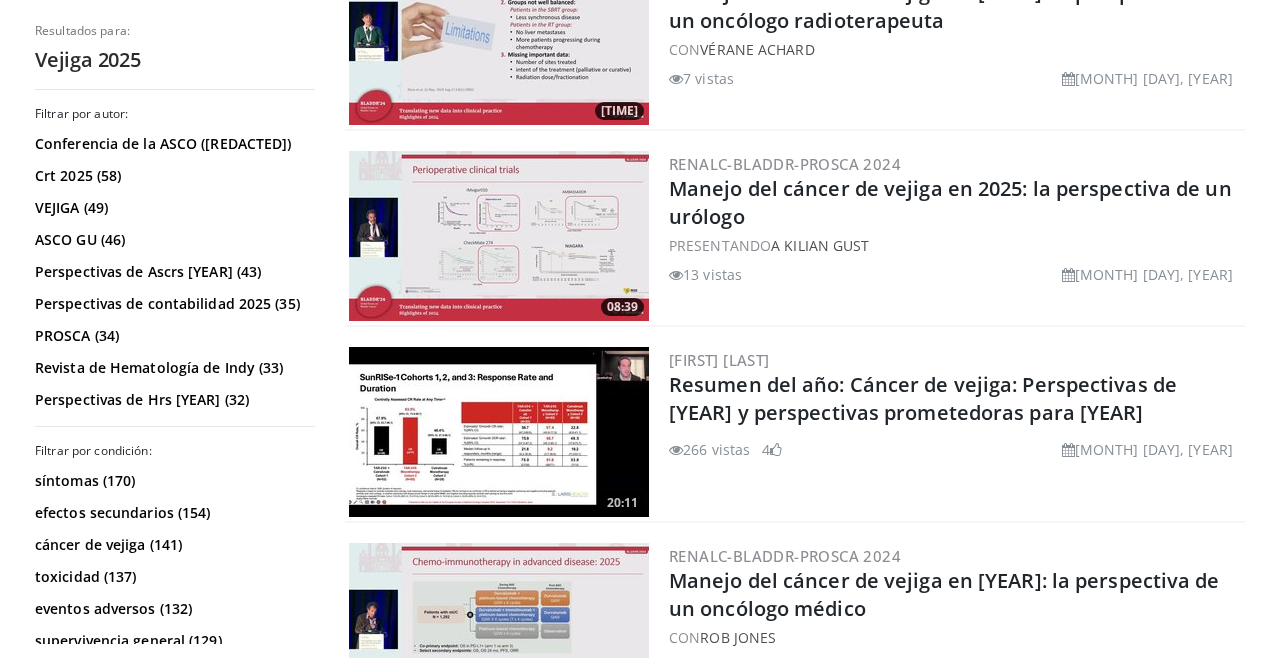 scroll, scrollTop: 755, scrollLeft: 0, axis: vertical 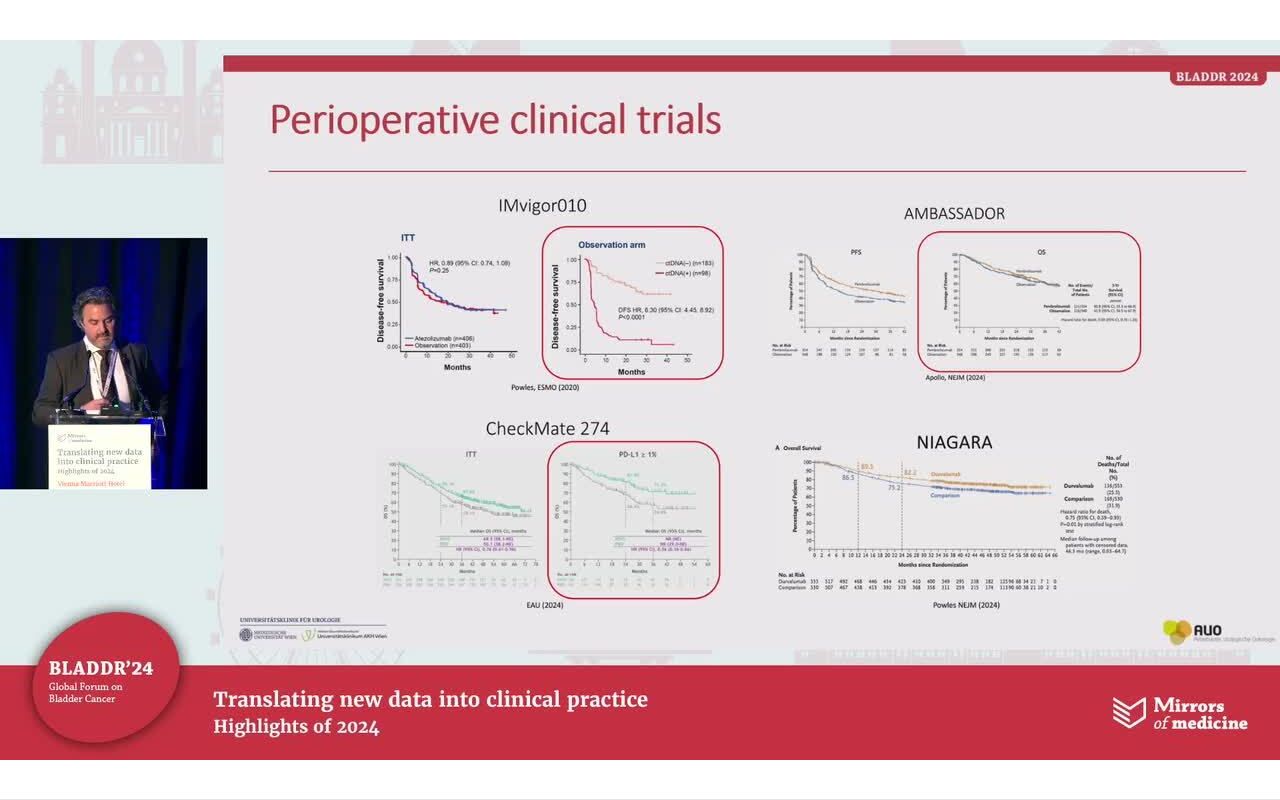 click on "10 seconds
Tap to unmute" at bounding box center [640, 399] 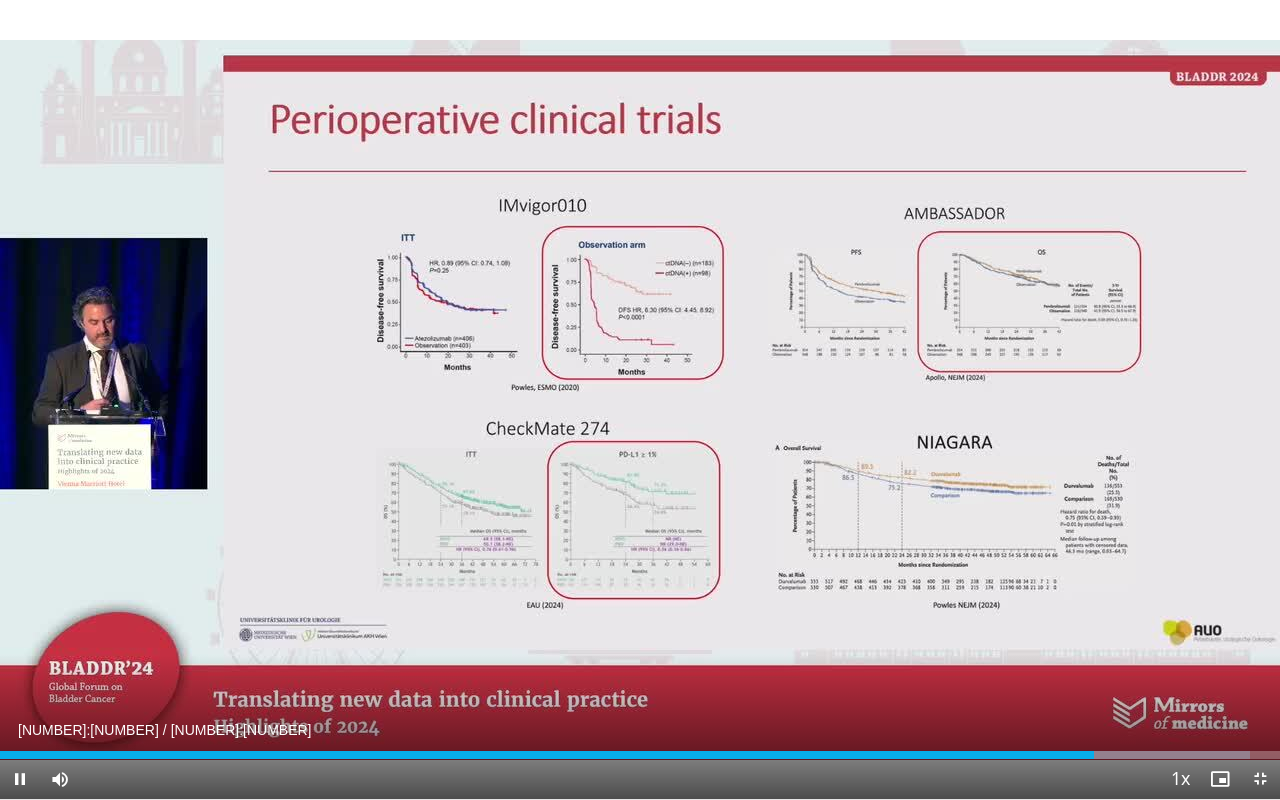 scroll, scrollTop: 149, scrollLeft: 0, axis: vertical 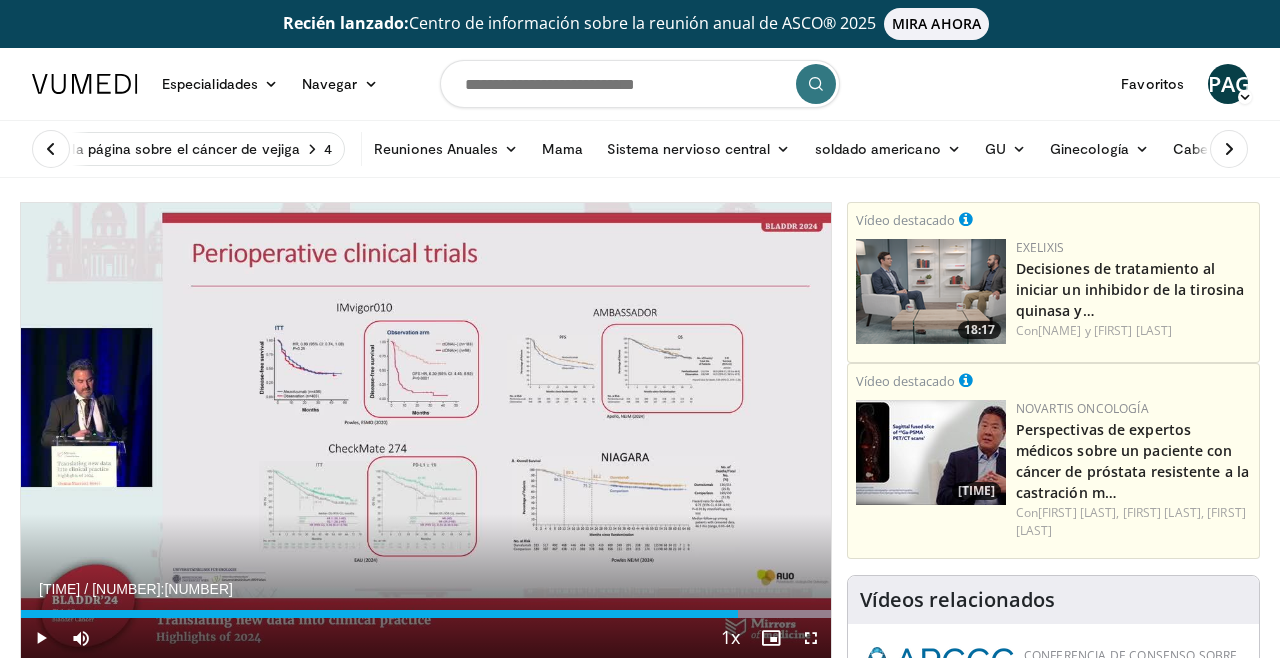 click at bounding box center (640, 84) 